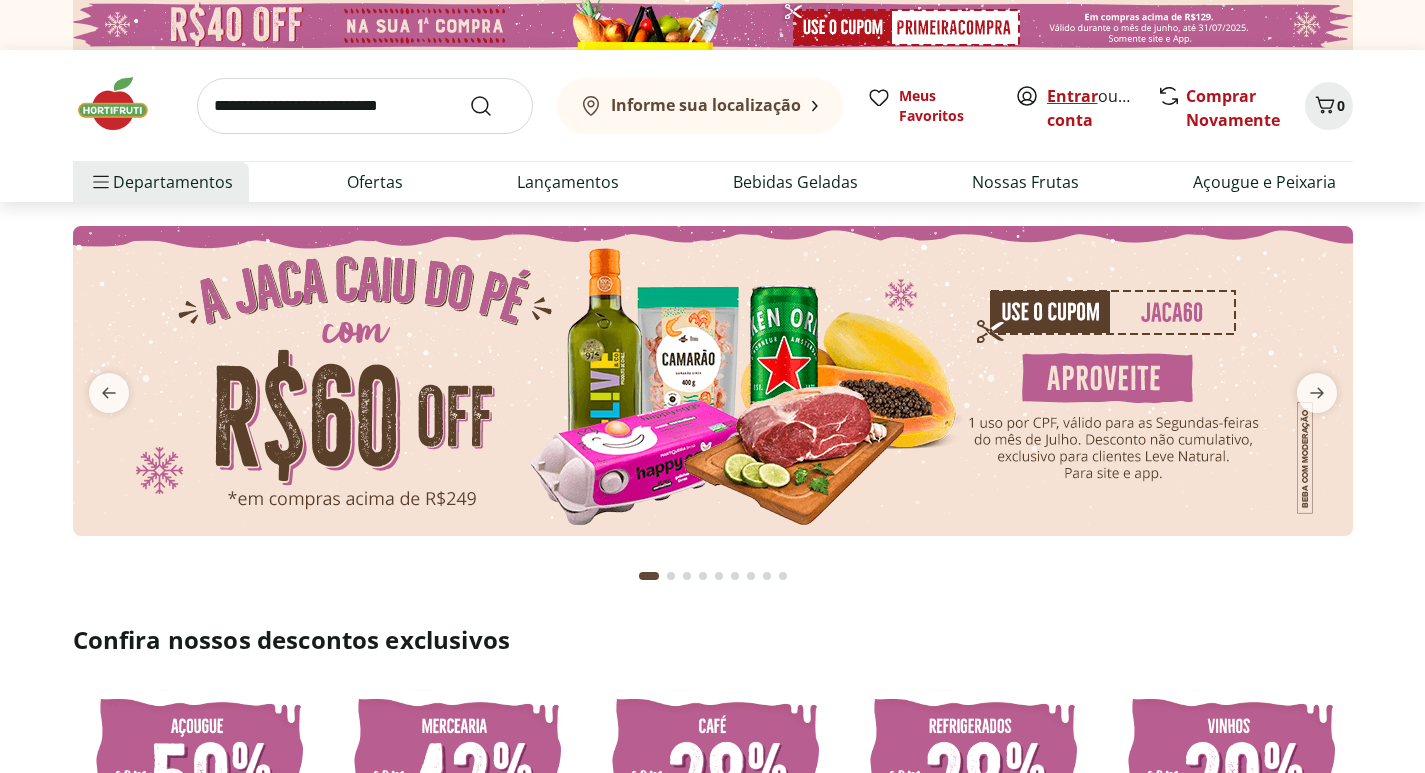 scroll, scrollTop: 0, scrollLeft: 0, axis: both 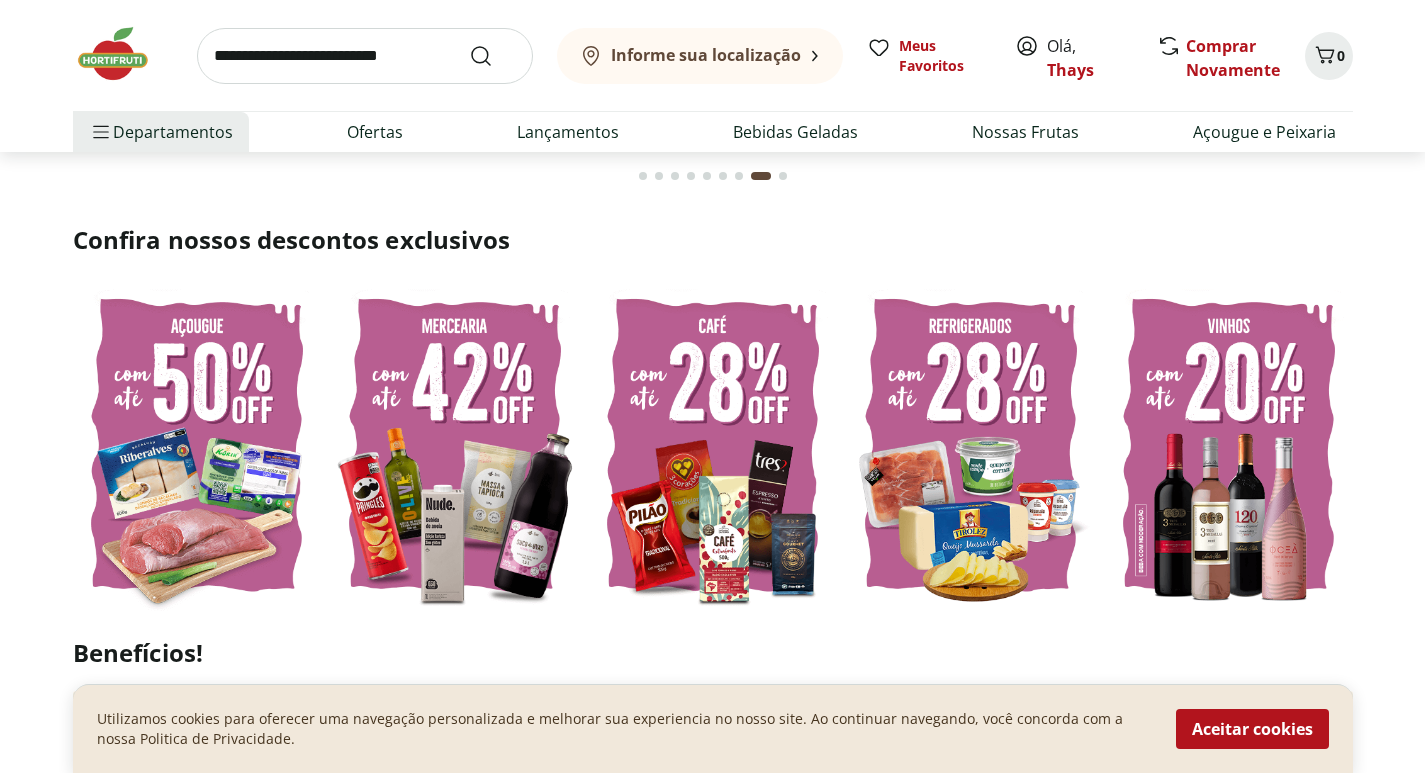 click at bounding box center (455, 445) 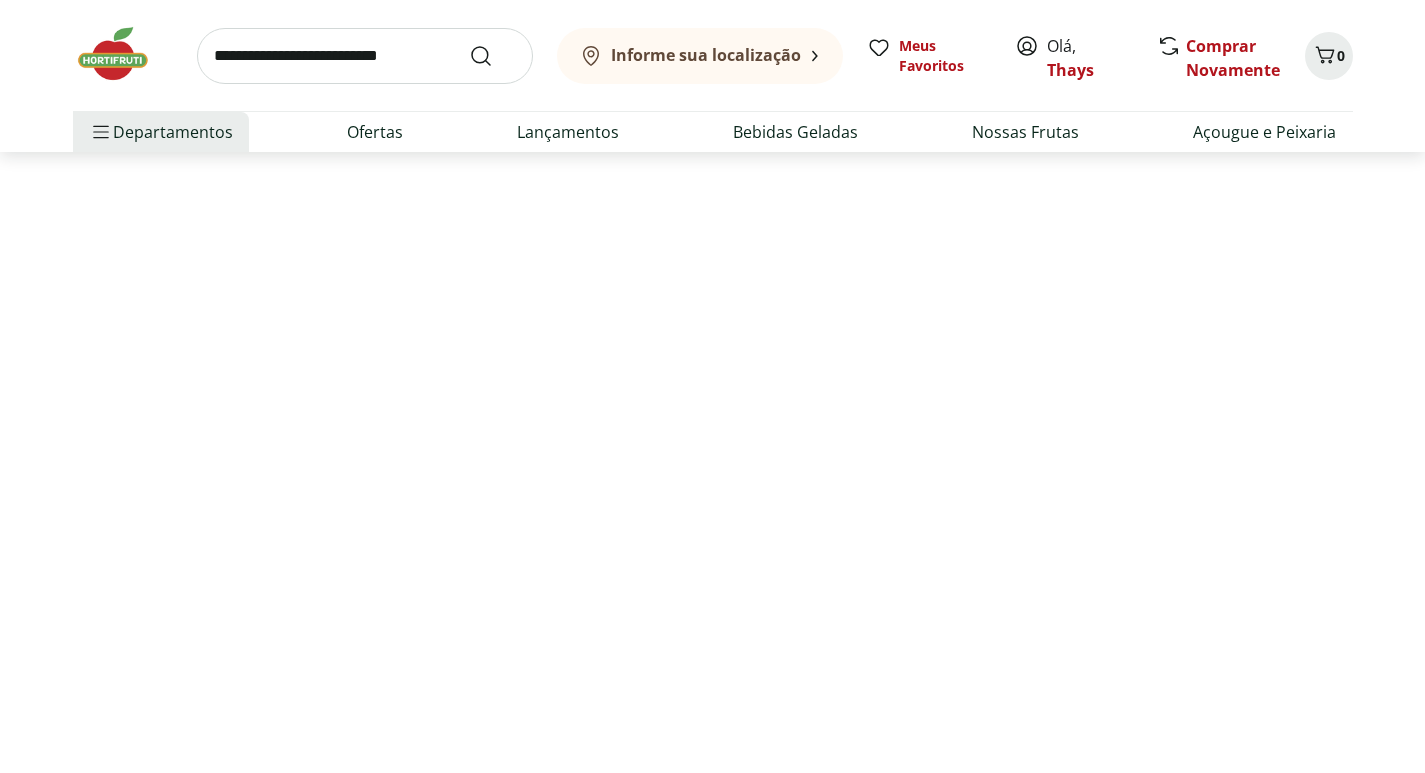 scroll, scrollTop: 0, scrollLeft: 0, axis: both 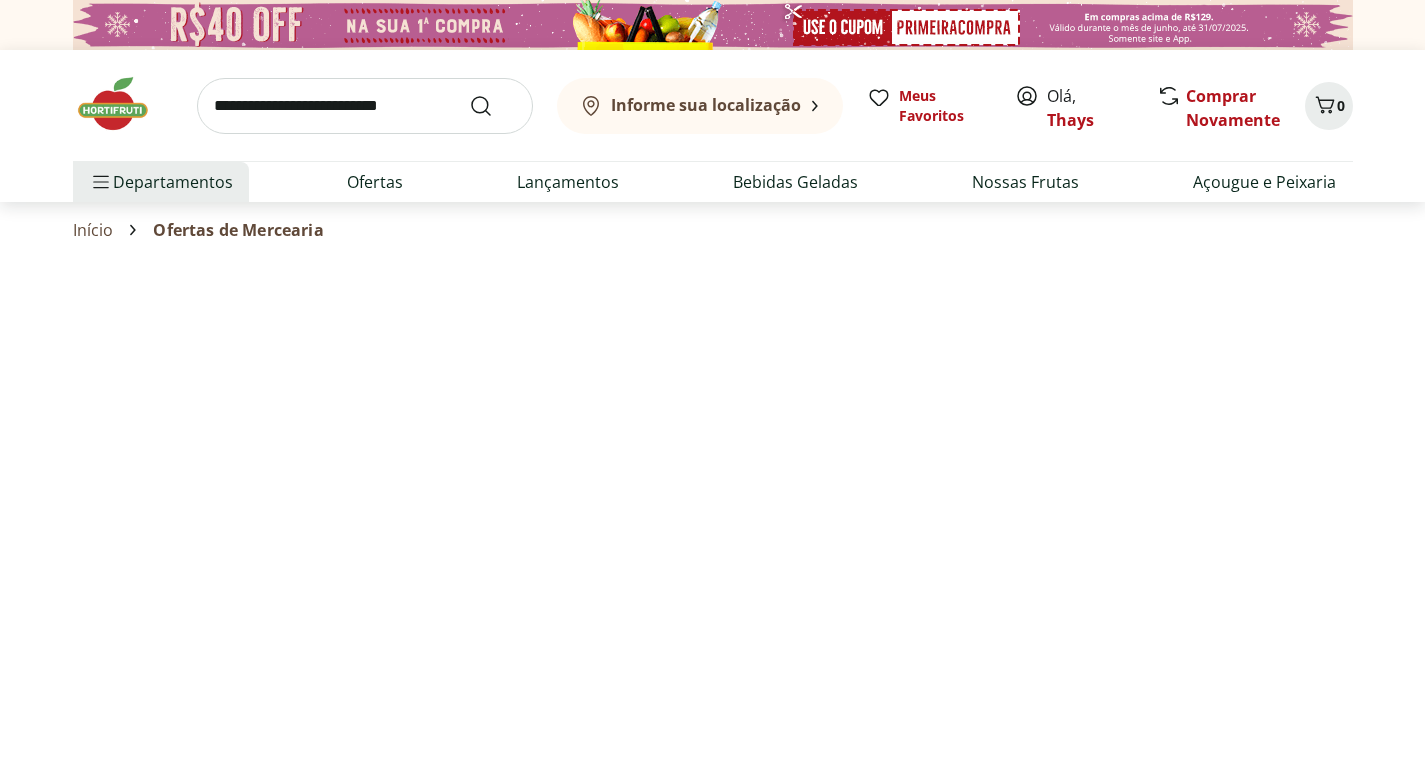 select on "**********" 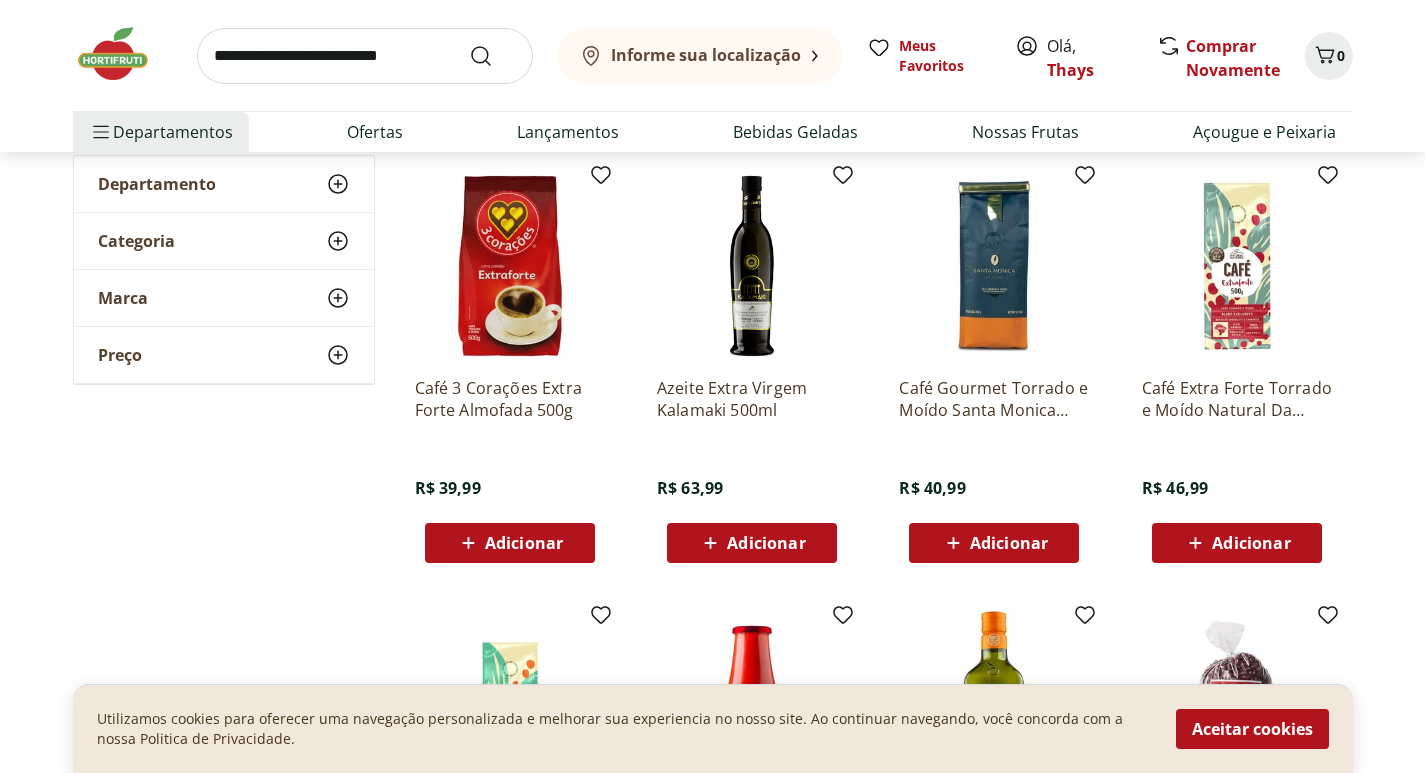 scroll, scrollTop: 300, scrollLeft: 0, axis: vertical 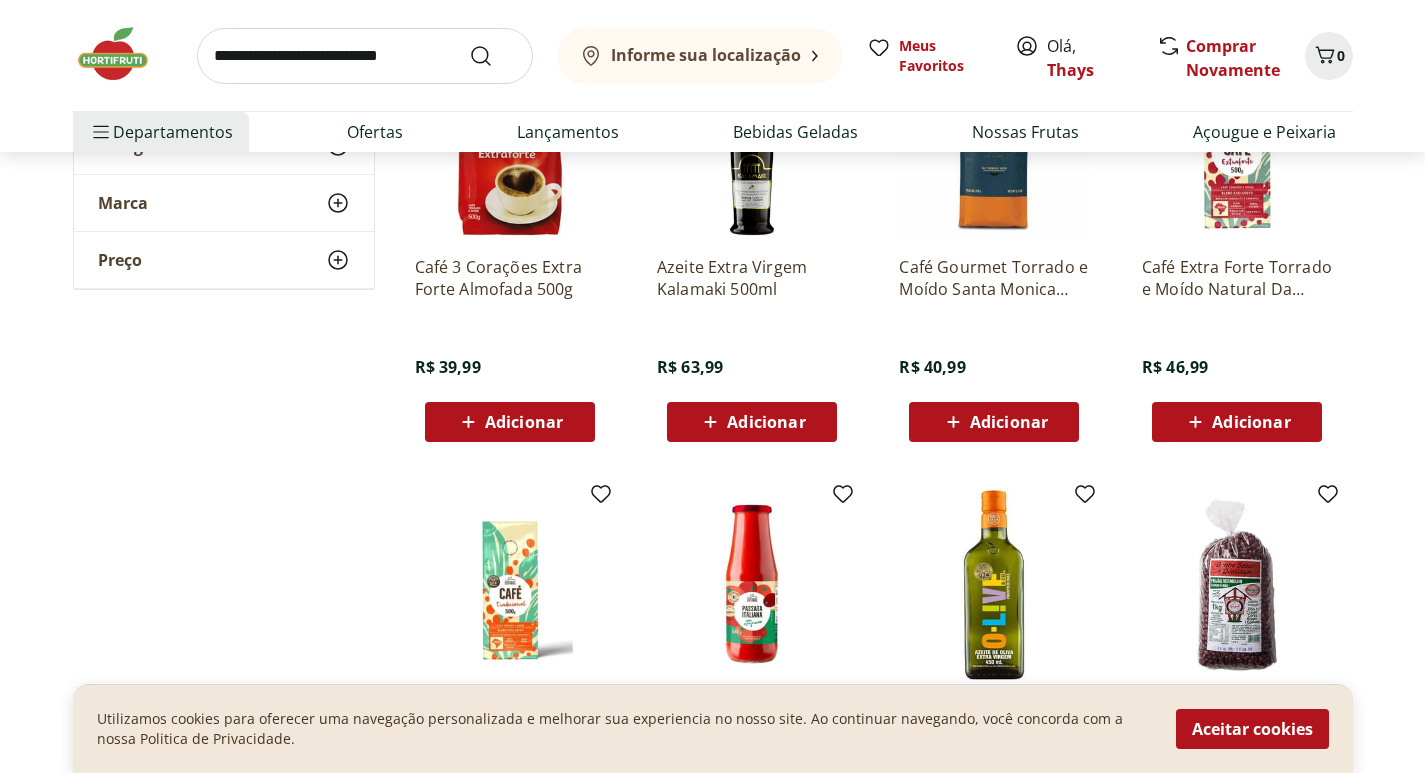 click on "Adicionar" at bounding box center [524, 422] 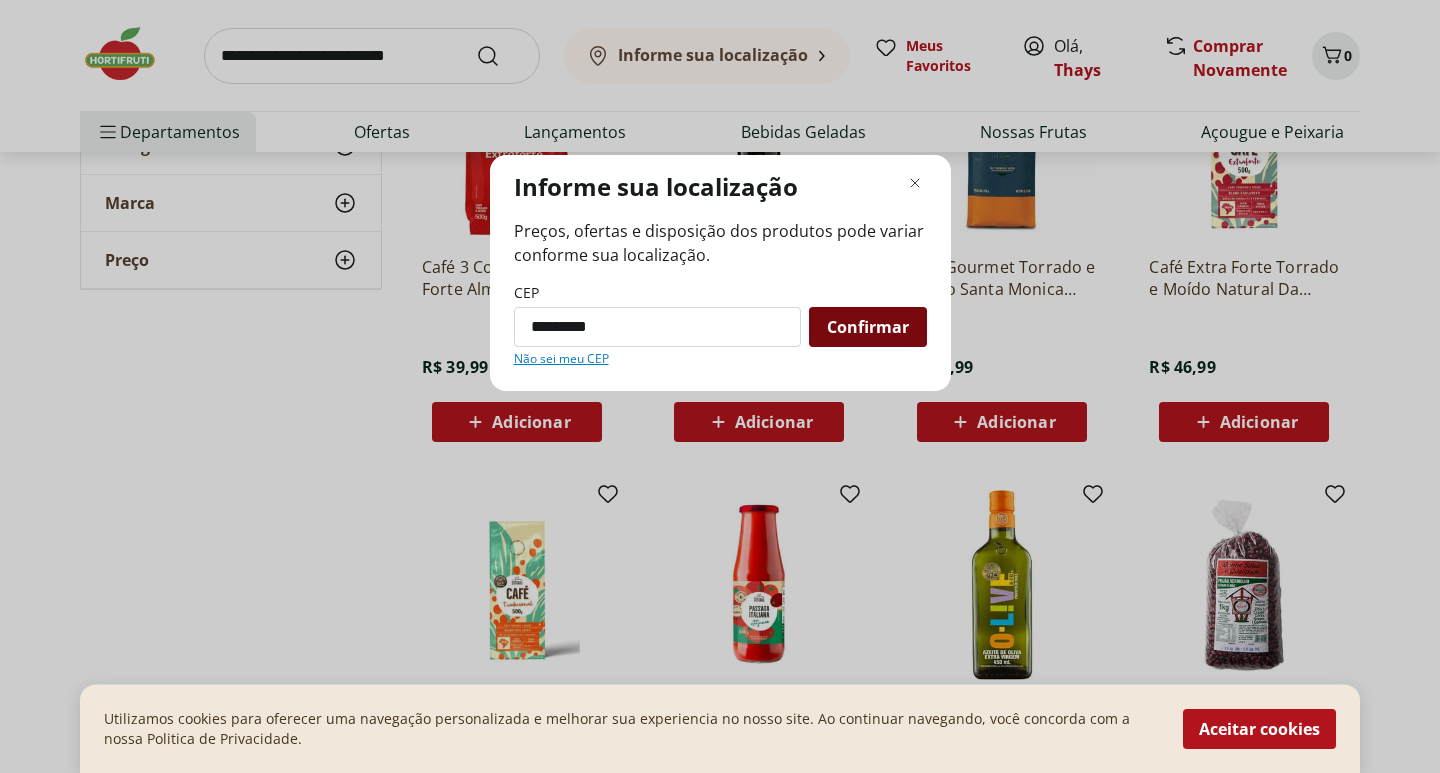 type on "*********" 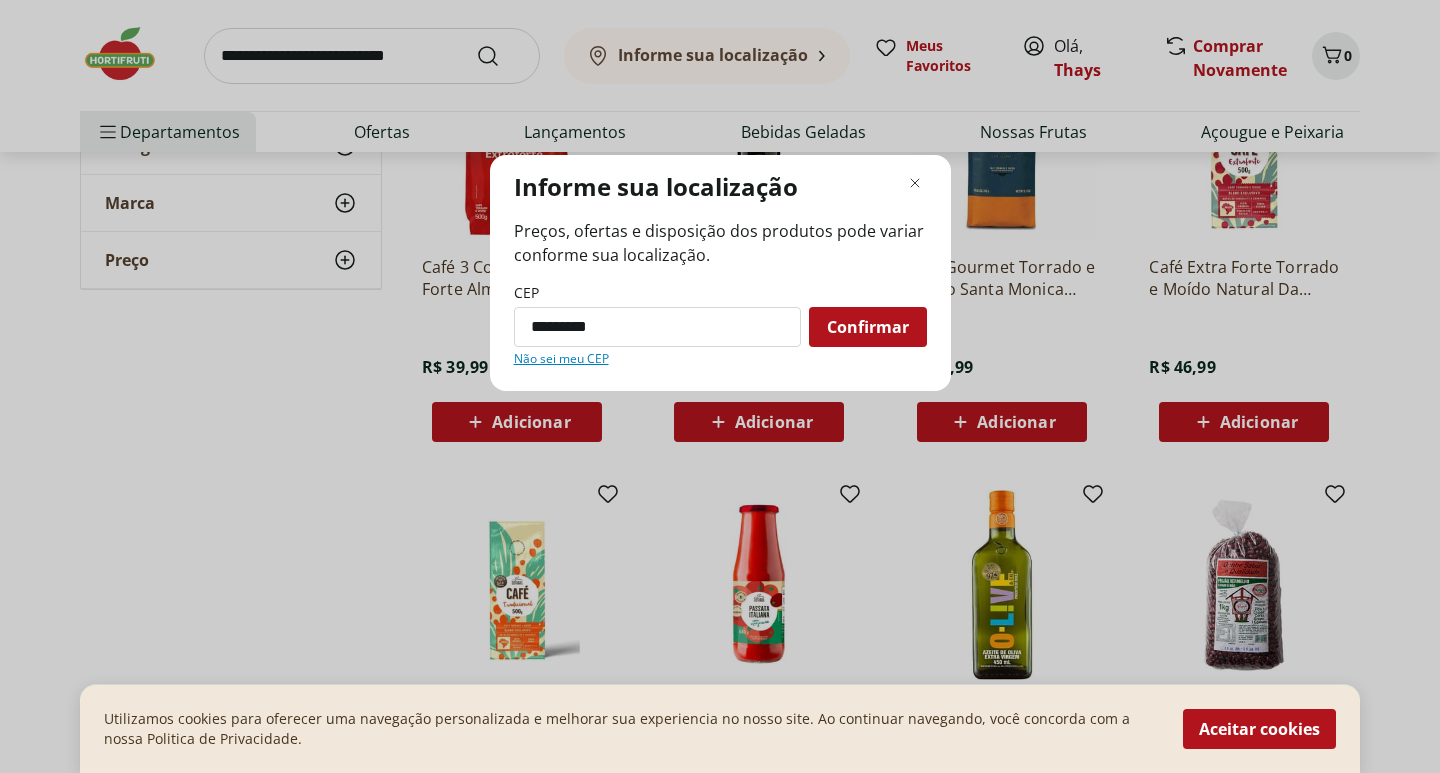 click on "Confirmar" at bounding box center [868, 327] 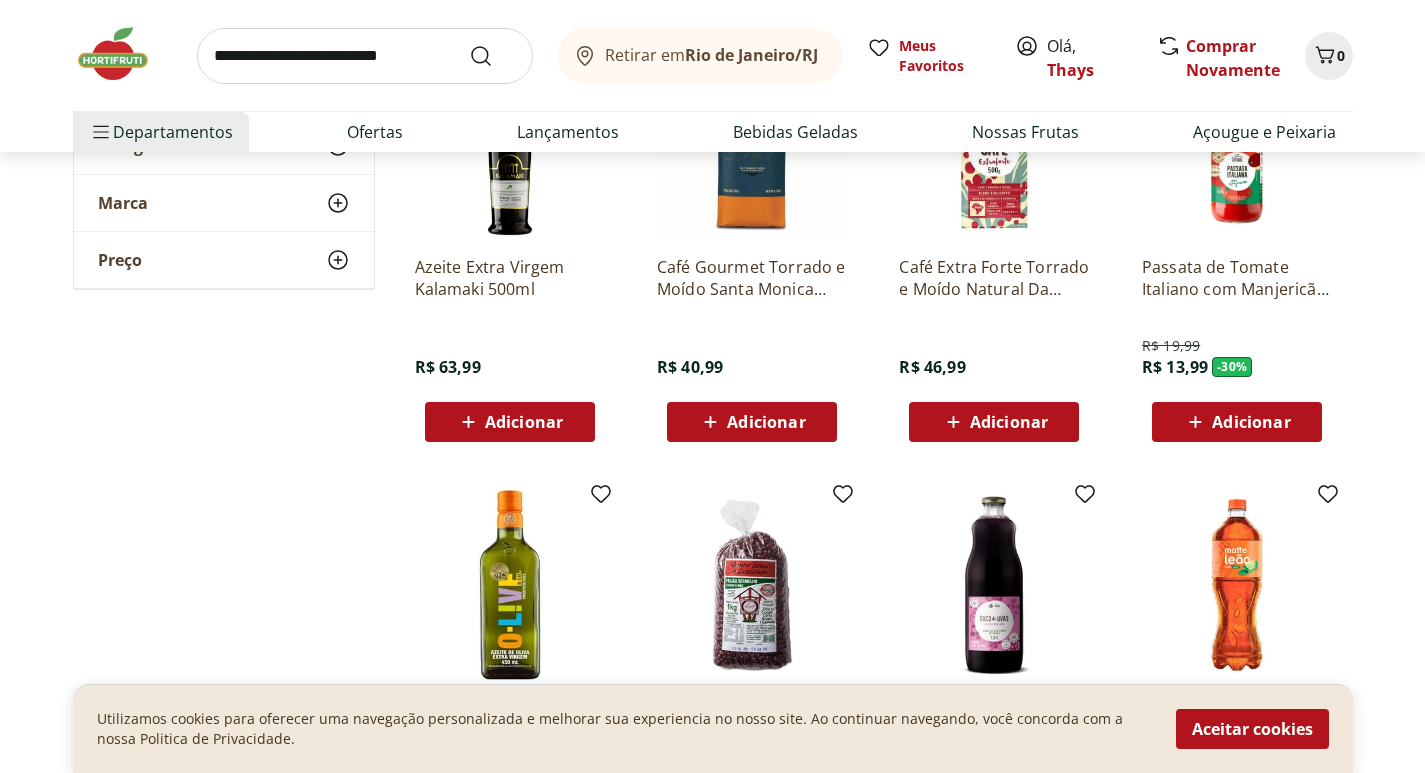 click on "Adicionar" at bounding box center [524, 422] 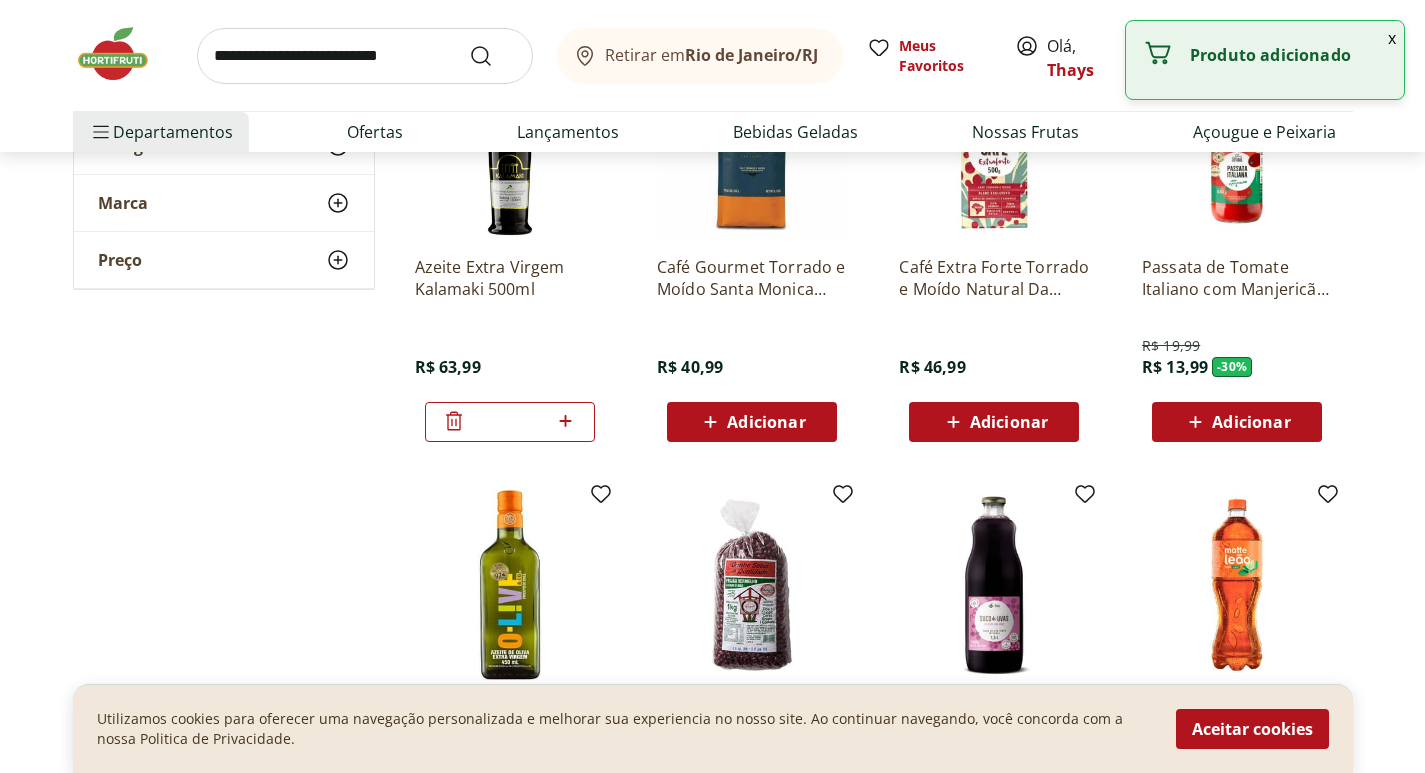 click on "Adicionar" at bounding box center (751, 422) 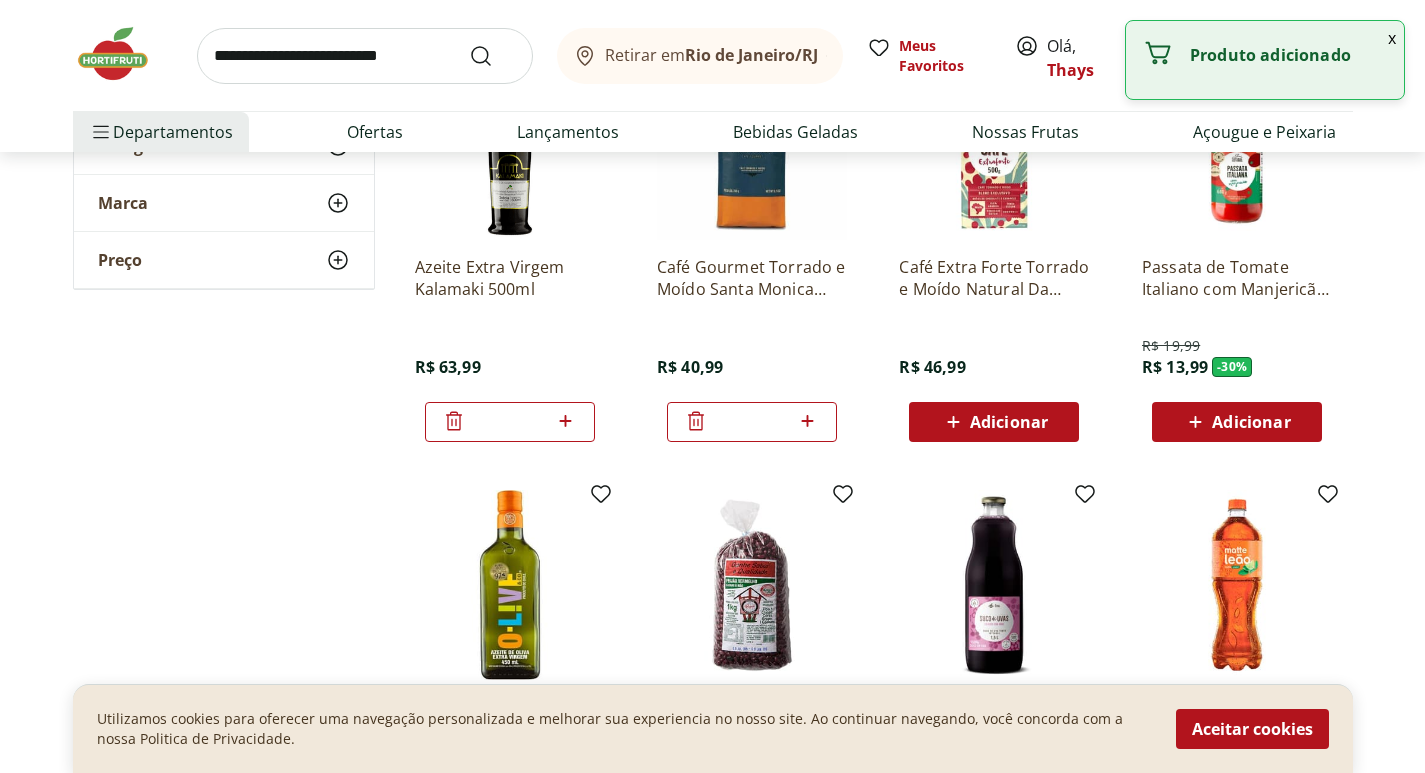 click on "Adicionar" at bounding box center (1009, 422) 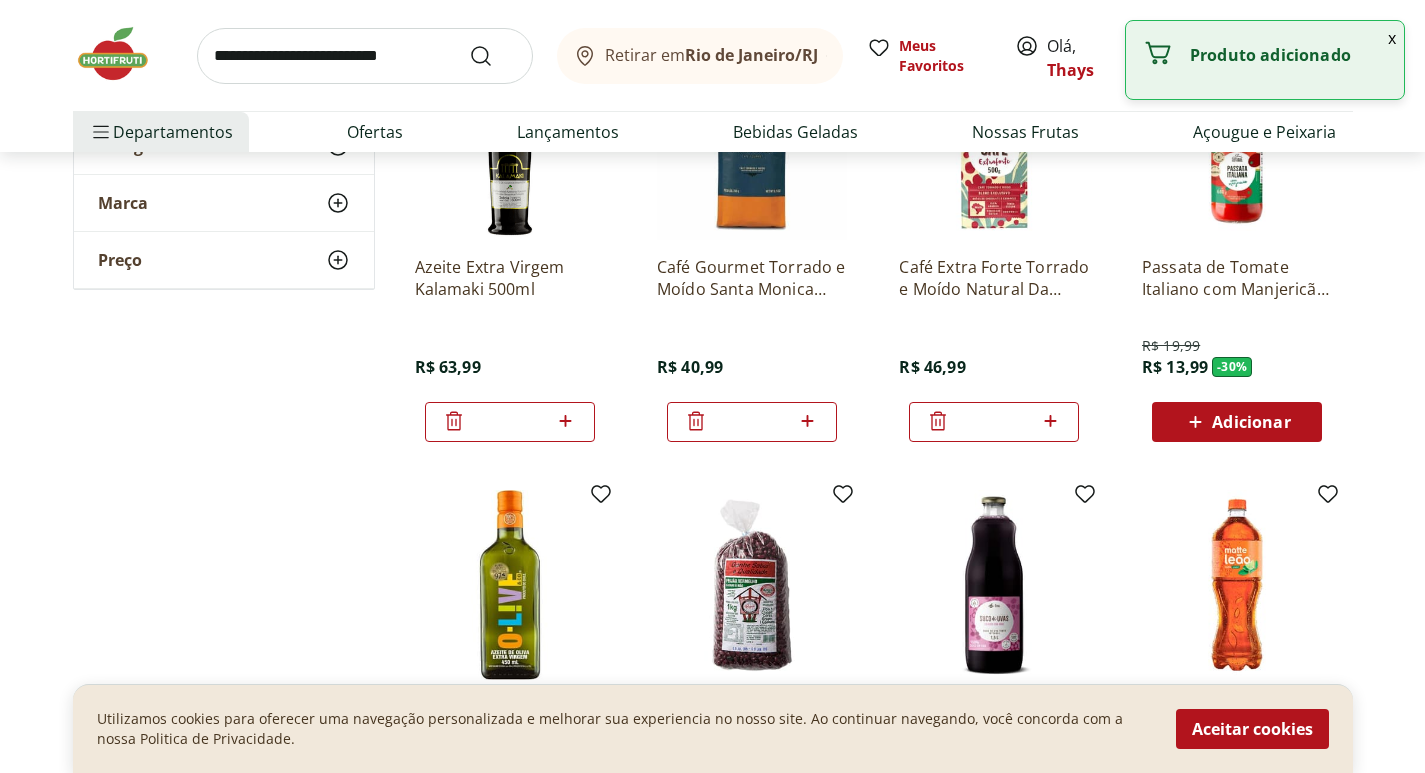 click on "Adicionar" at bounding box center (1251, 422) 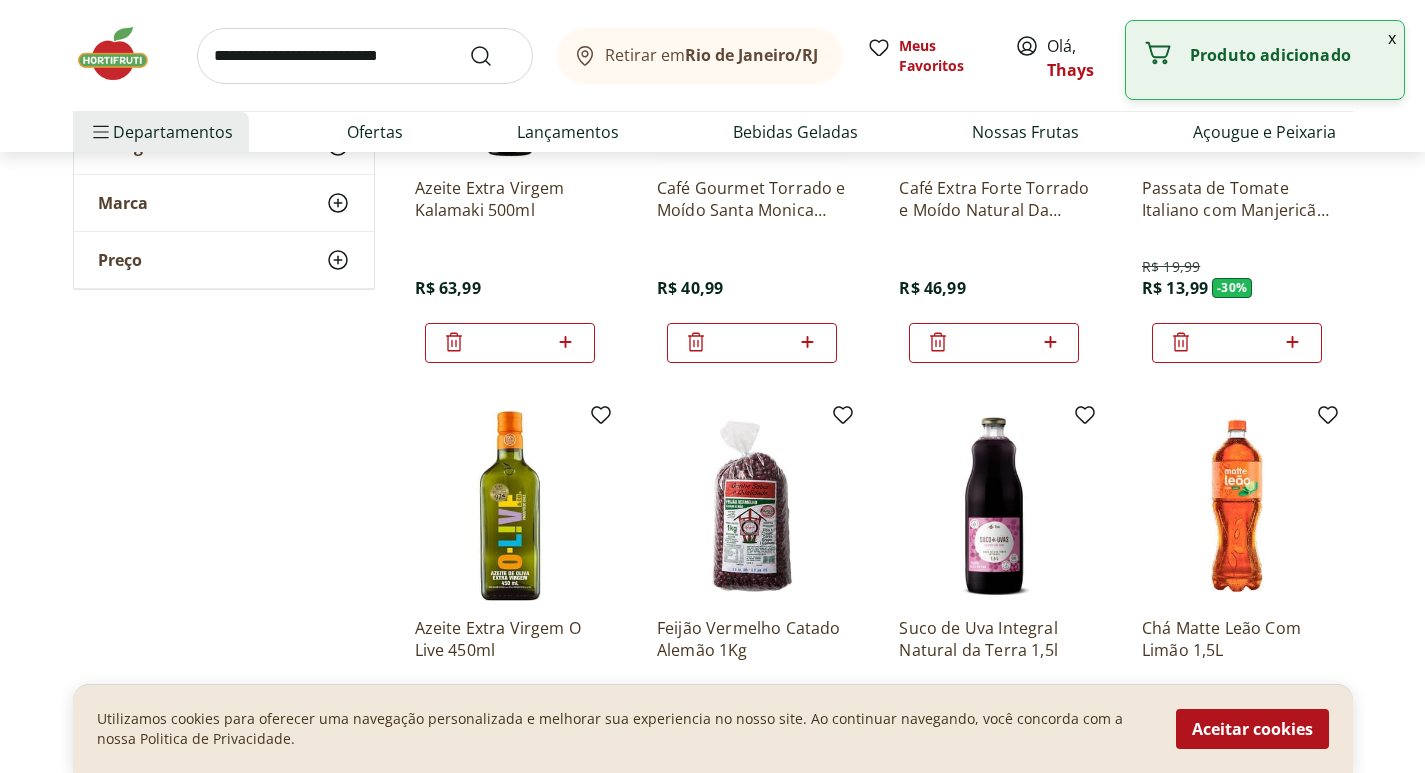 scroll, scrollTop: 500, scrollLeft: 0, axis: vertical 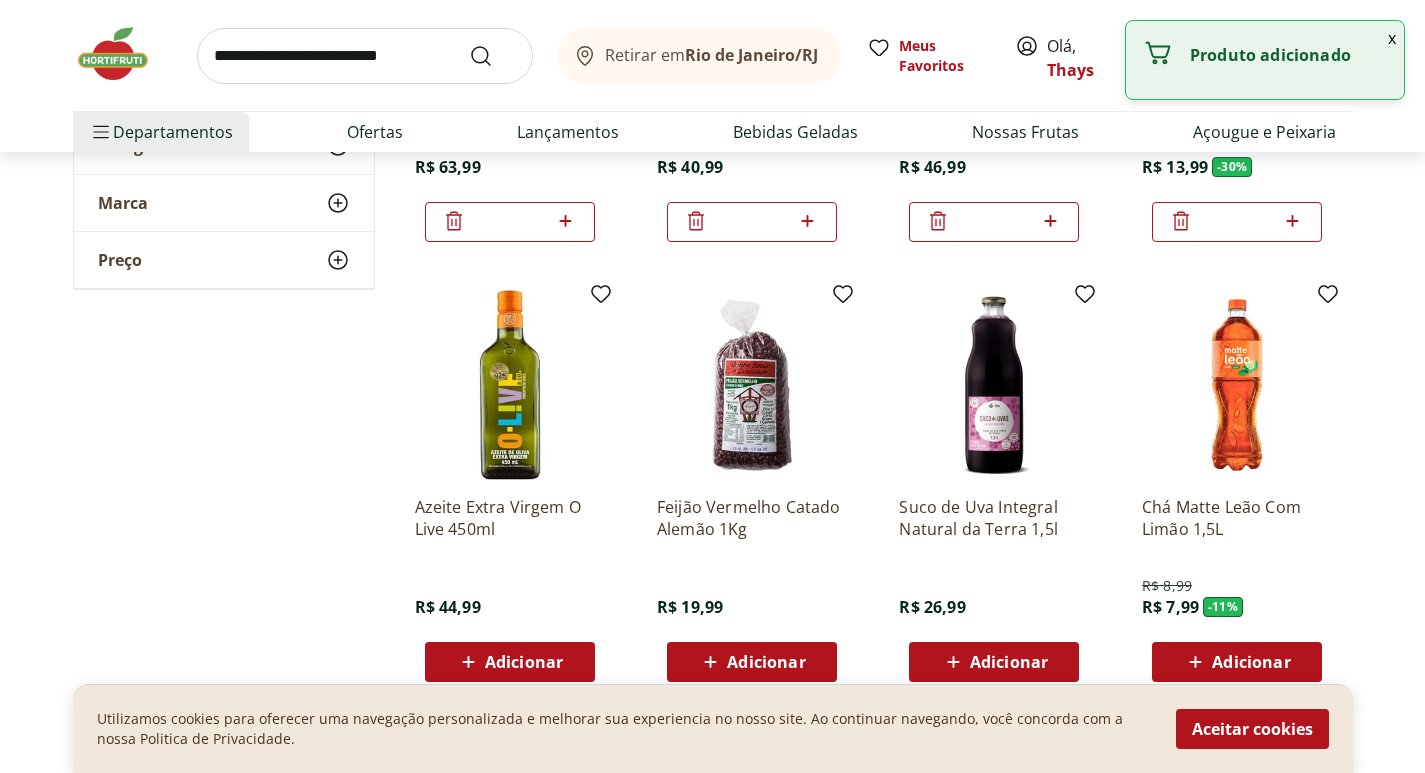 click on "Adicionar" at bounding box center (1009, 662) 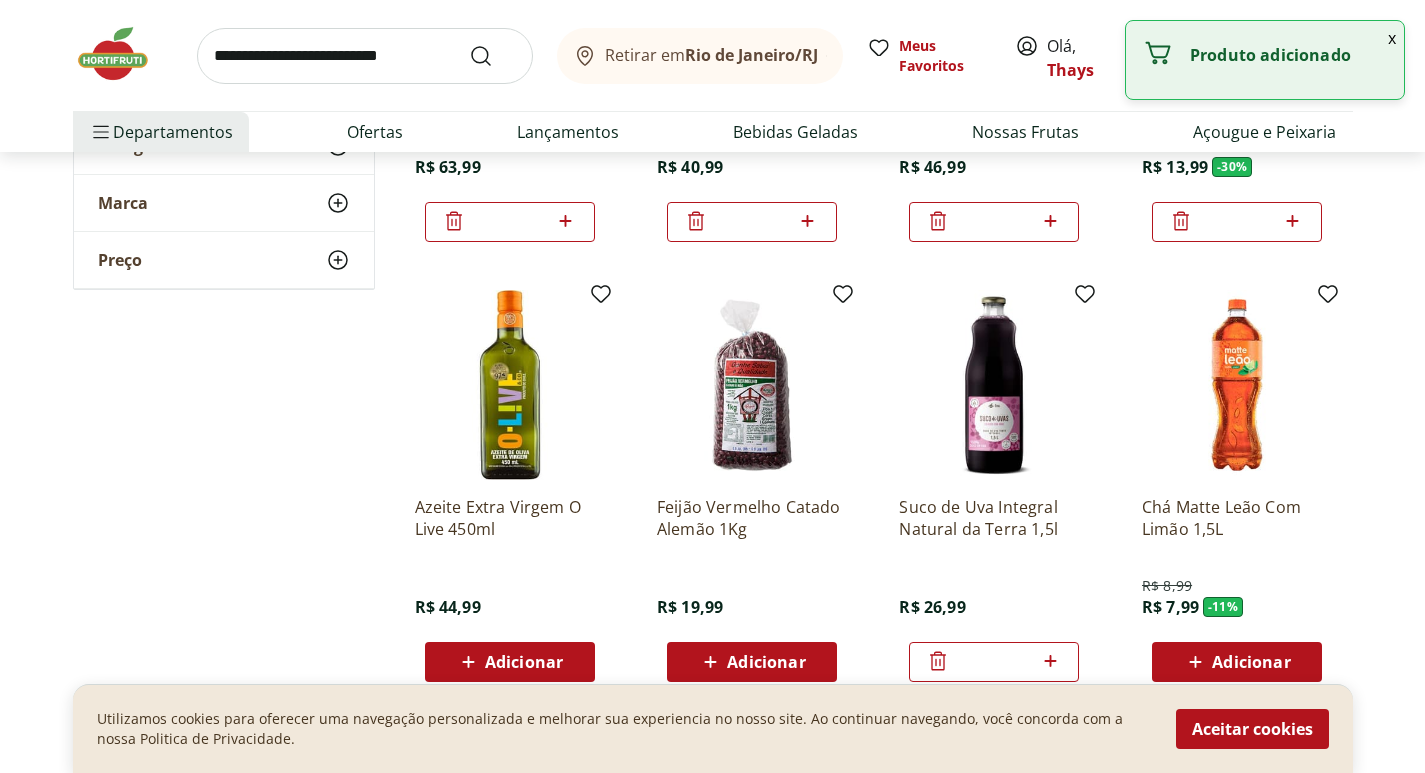 click on "Adicionar" at bounding box center (766, 662) 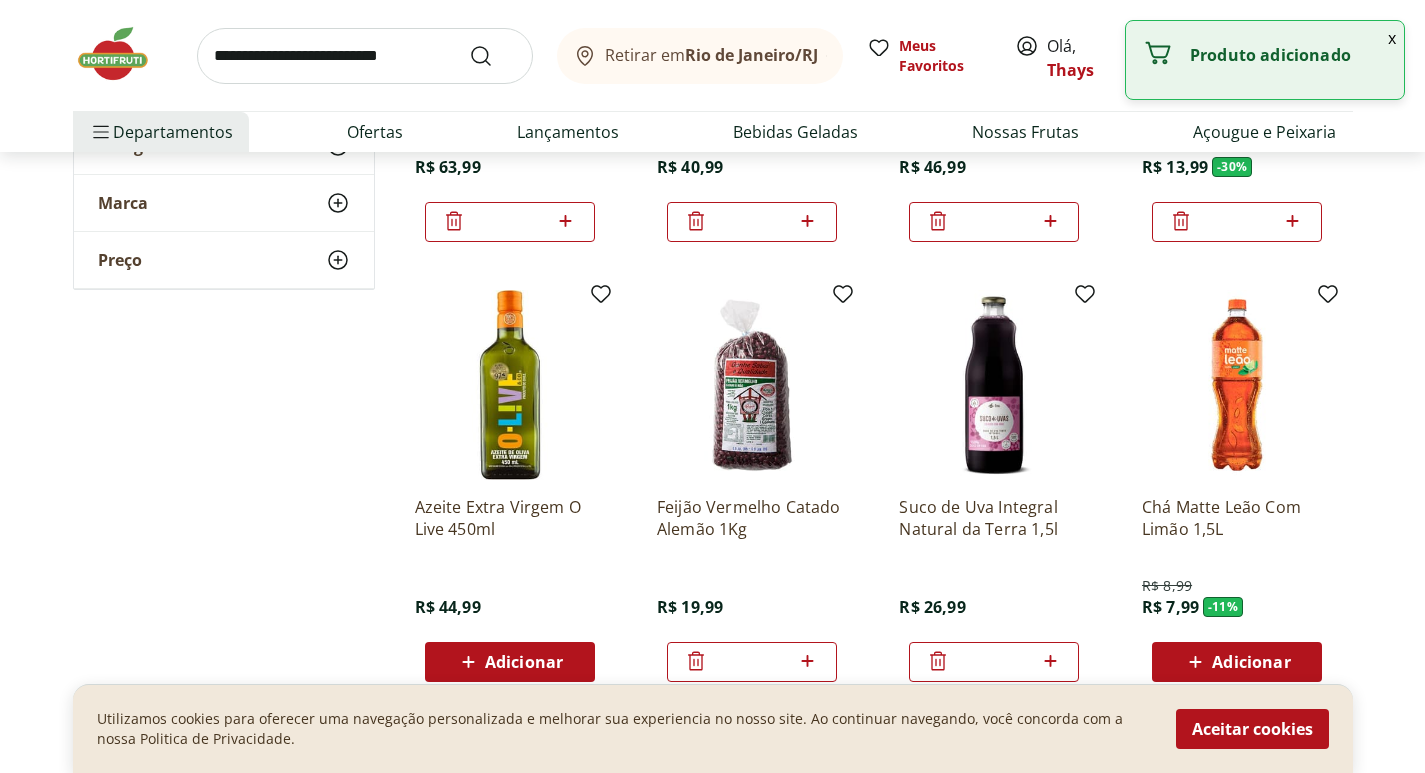 click on "Adicionar" at bounding box center [509, 662] 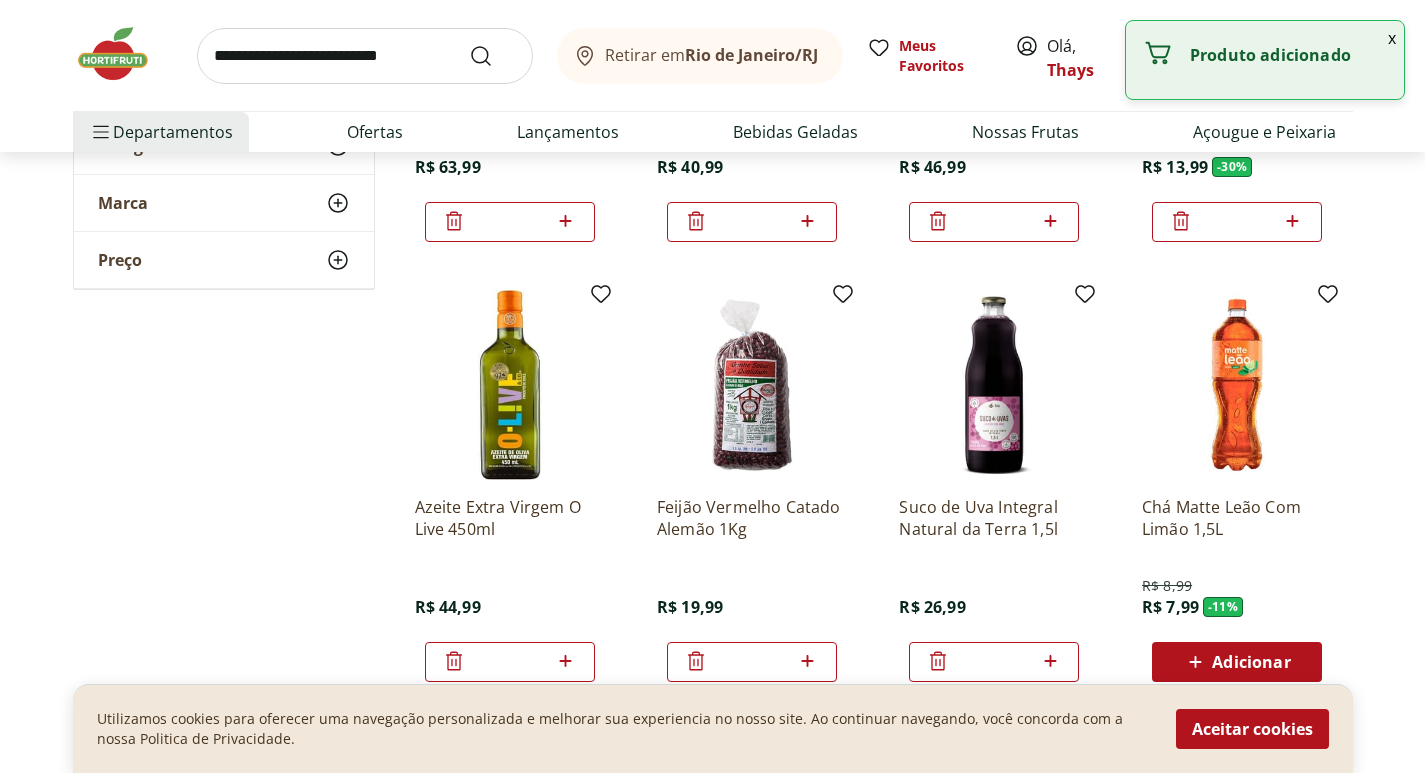 click on "x" at bounding box center (1392, 38) 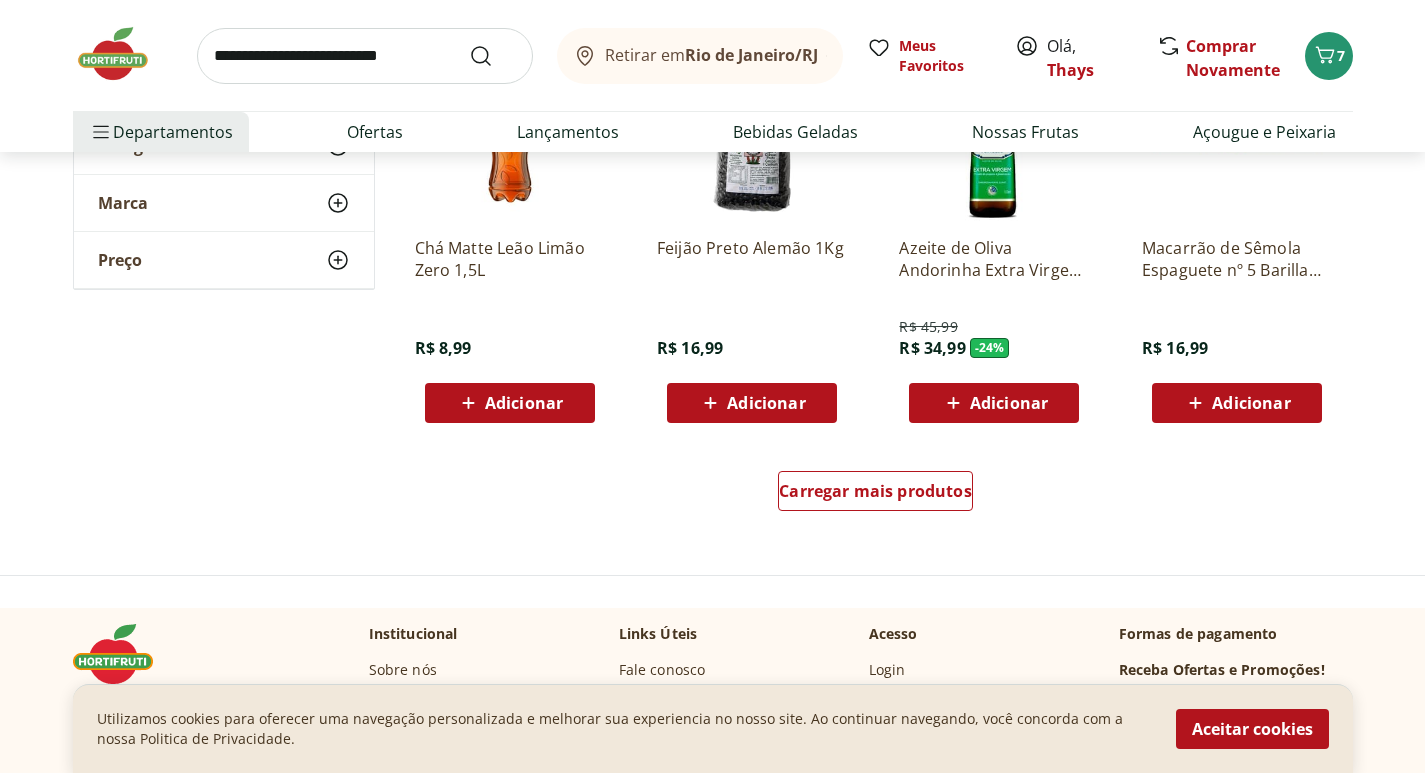 scroll, scrollTop: 1200, scrollLeft: 0, axis: vertical 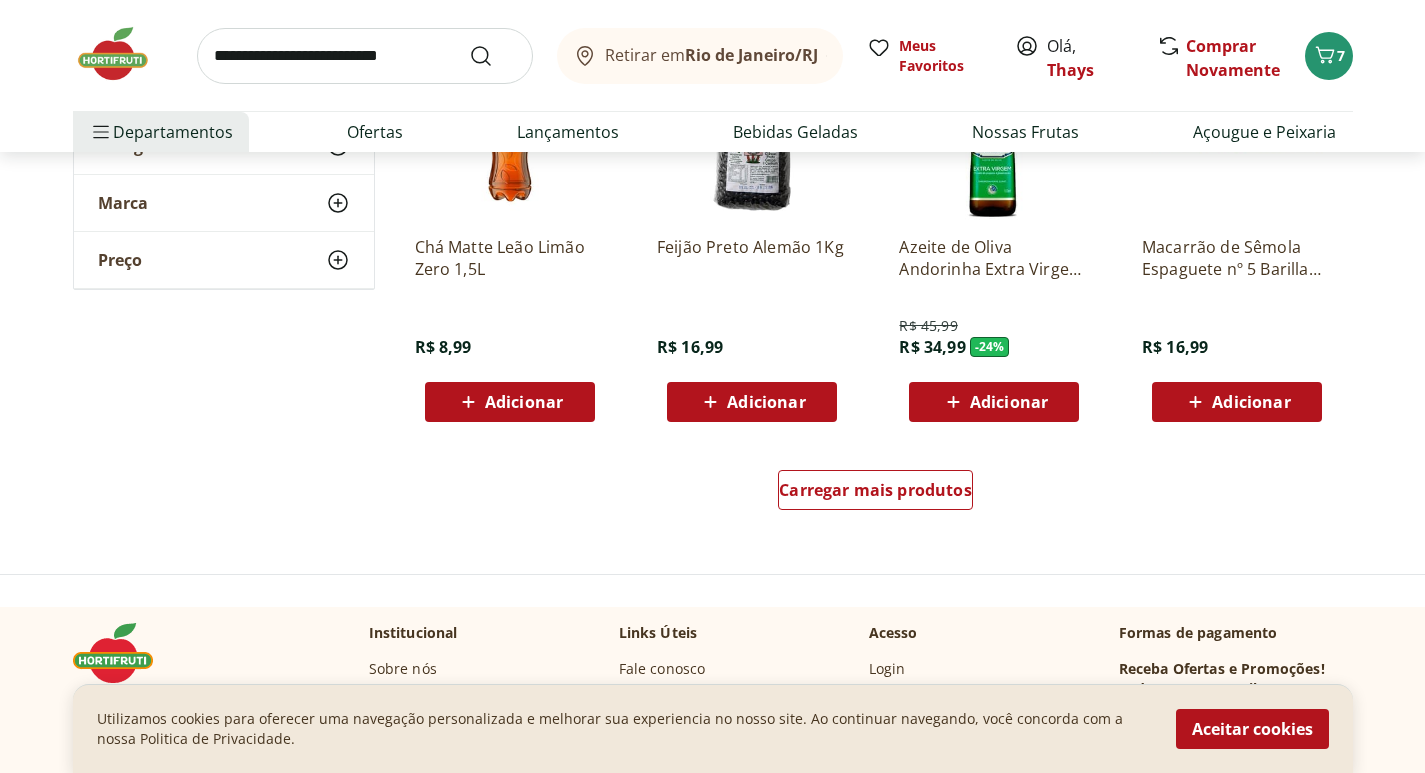 click on "Adicionar" at bounding box center (766, 402) 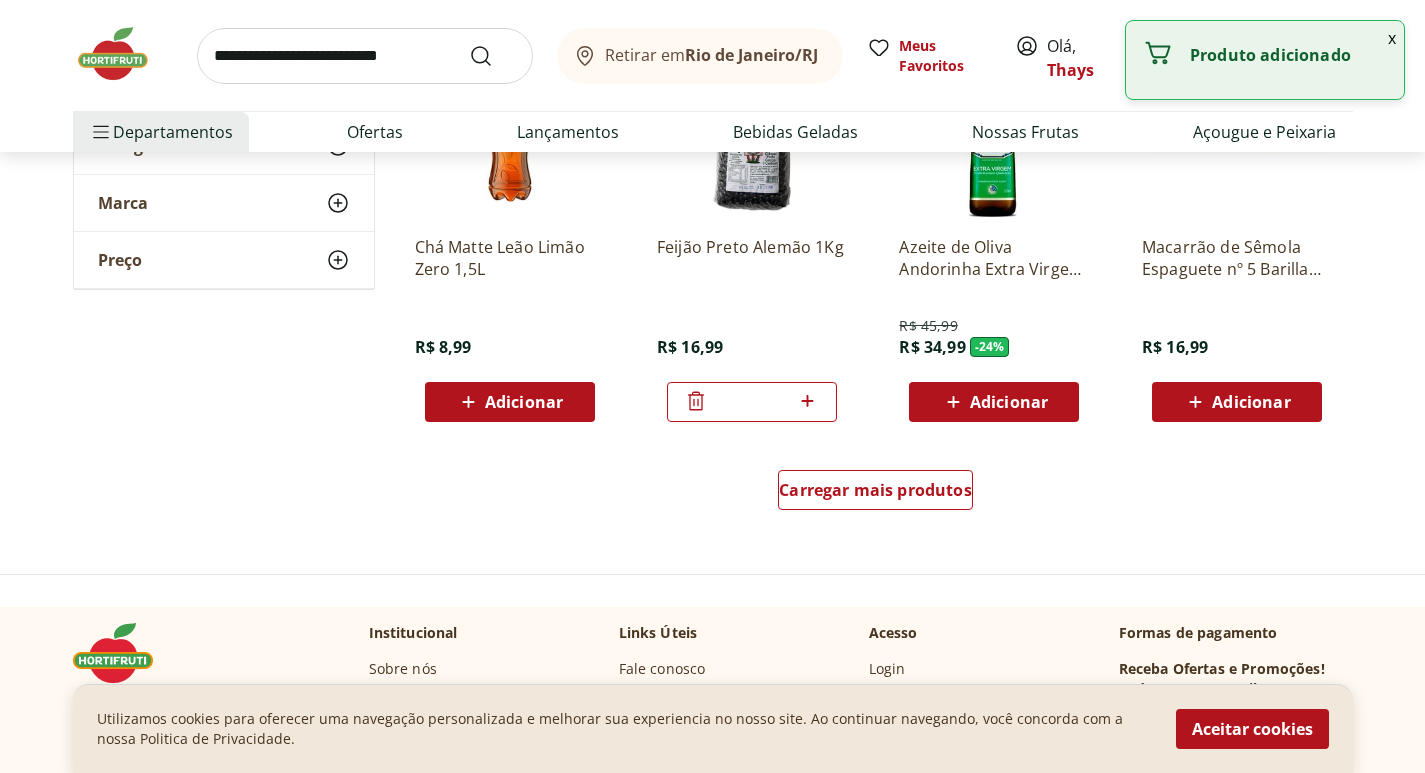 click on "Adicionar" at bounding box center [994, 402] 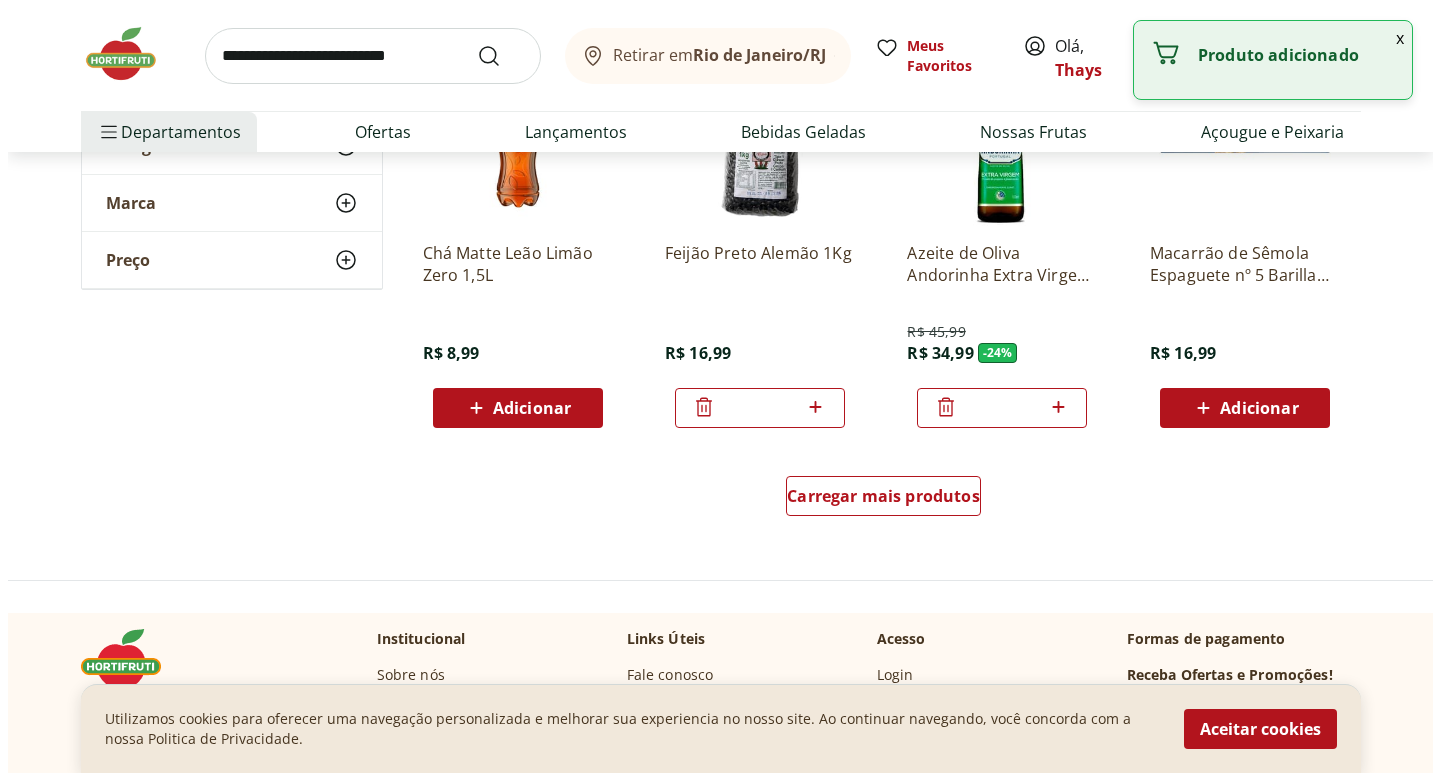 scroll, scrollTop: 1100, scrollLeft: 0, axis: vertical 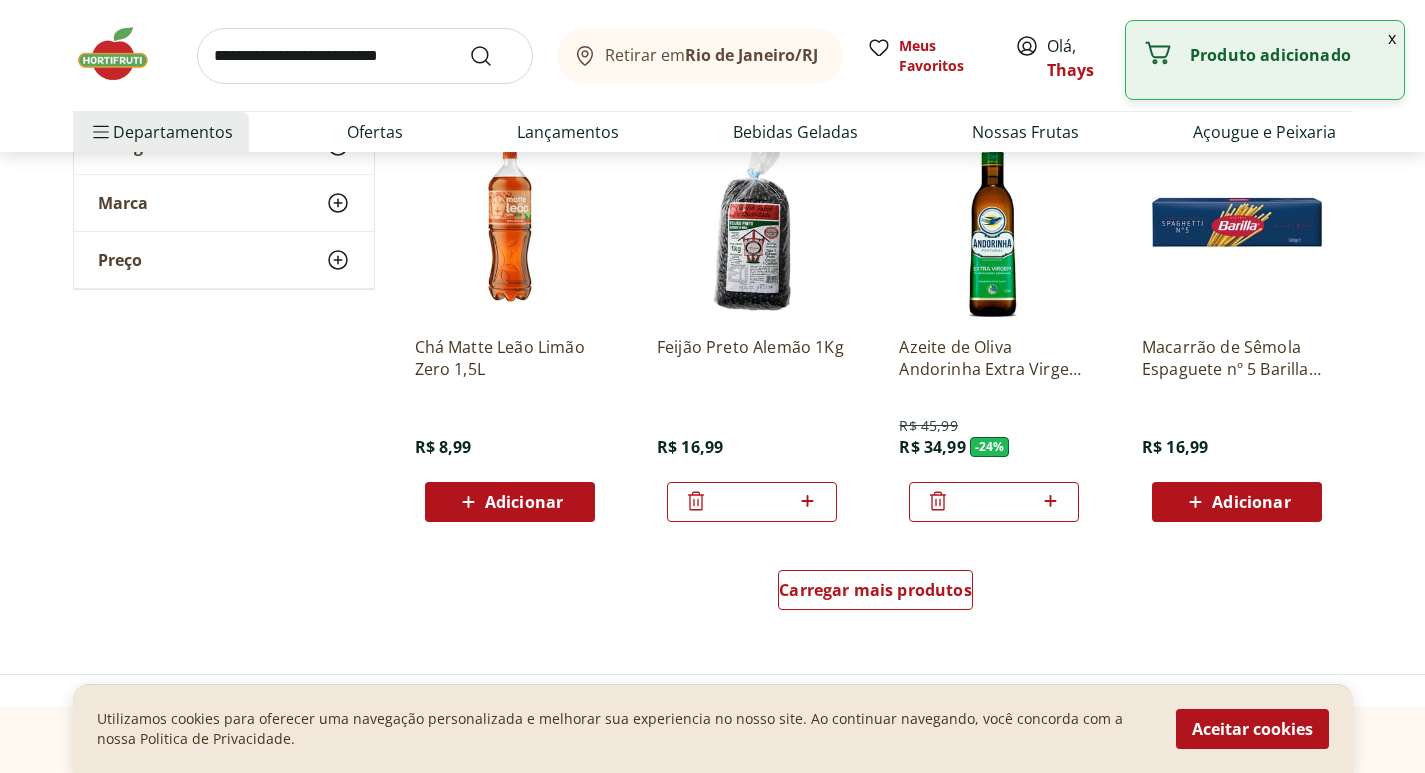click on "Adicionar" at bounding box center [1251, 502] 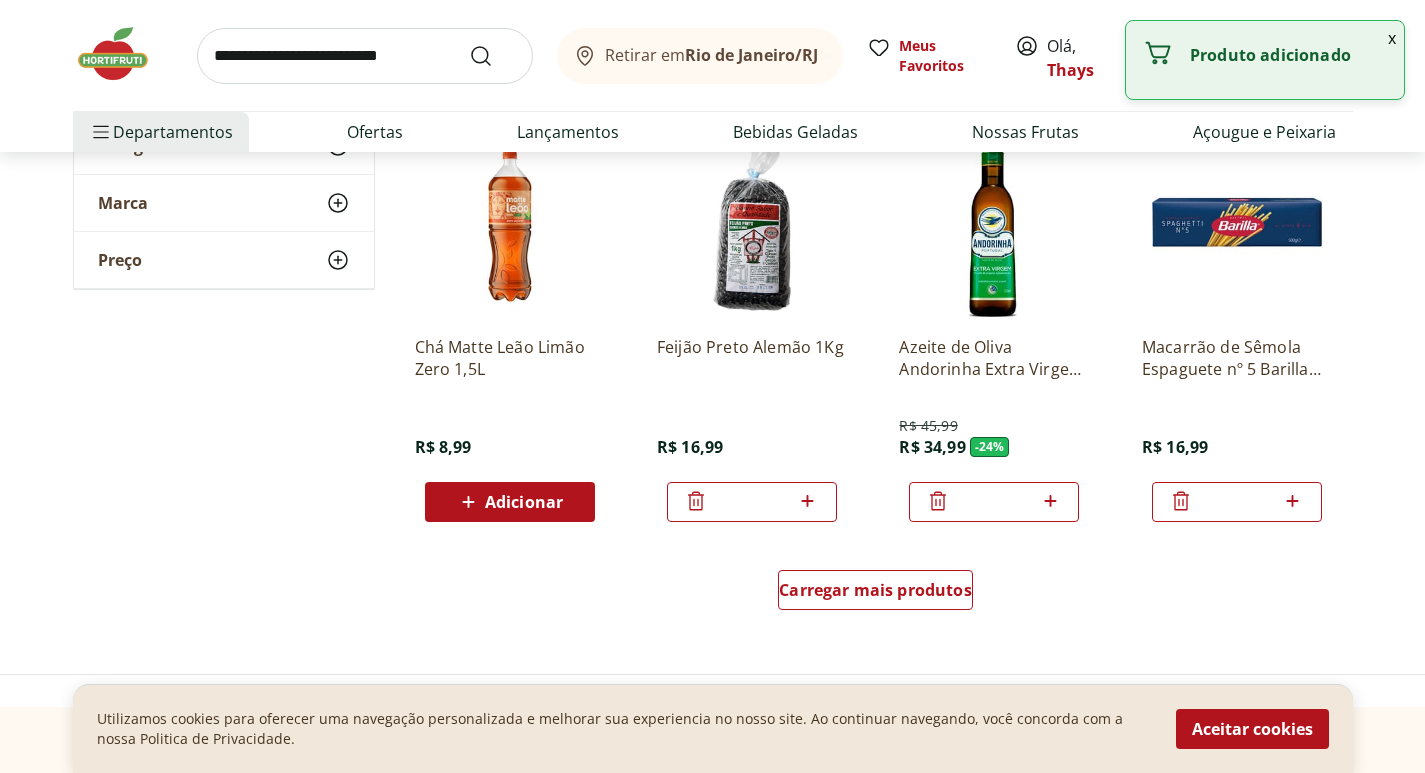 click on "x" at bounding box center (1392, 38) 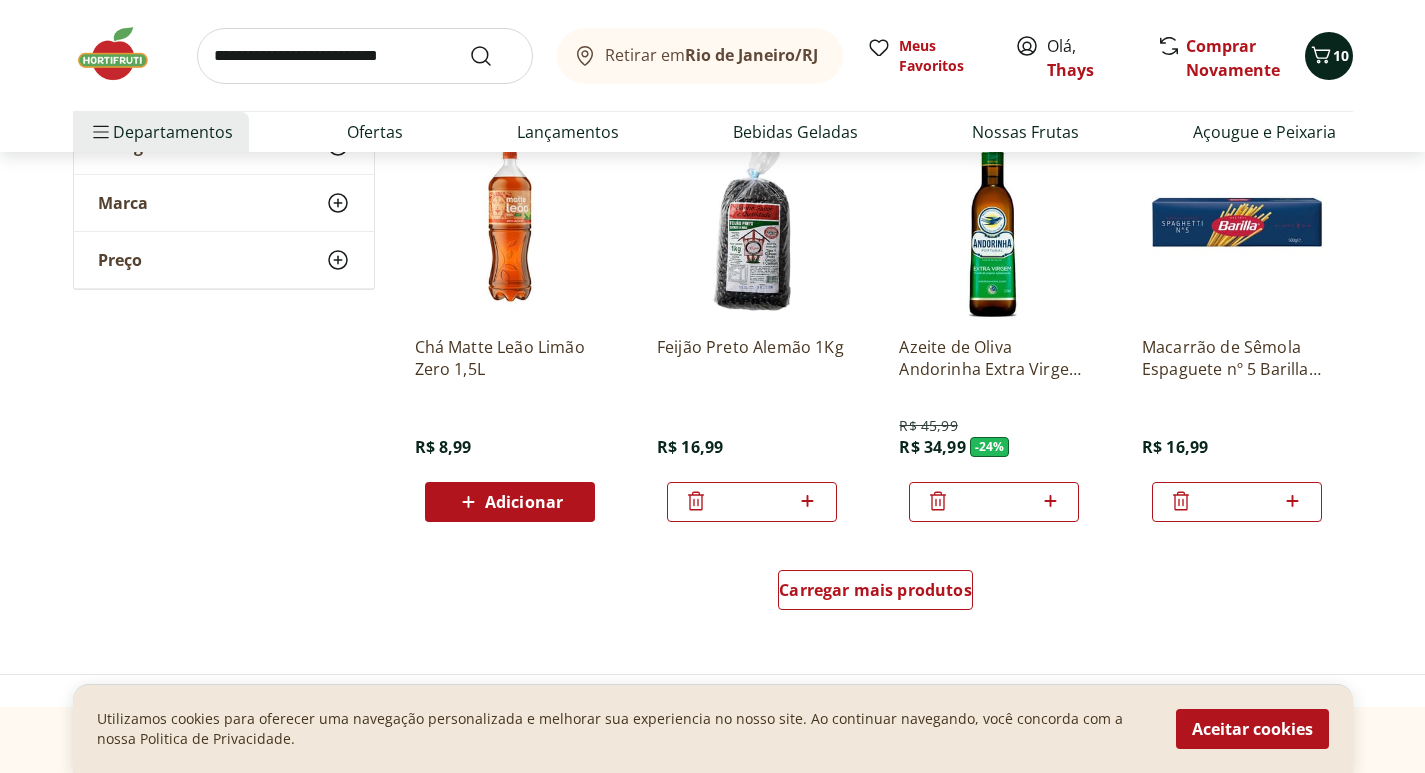click on "10" at bounding box center [1329, 56] 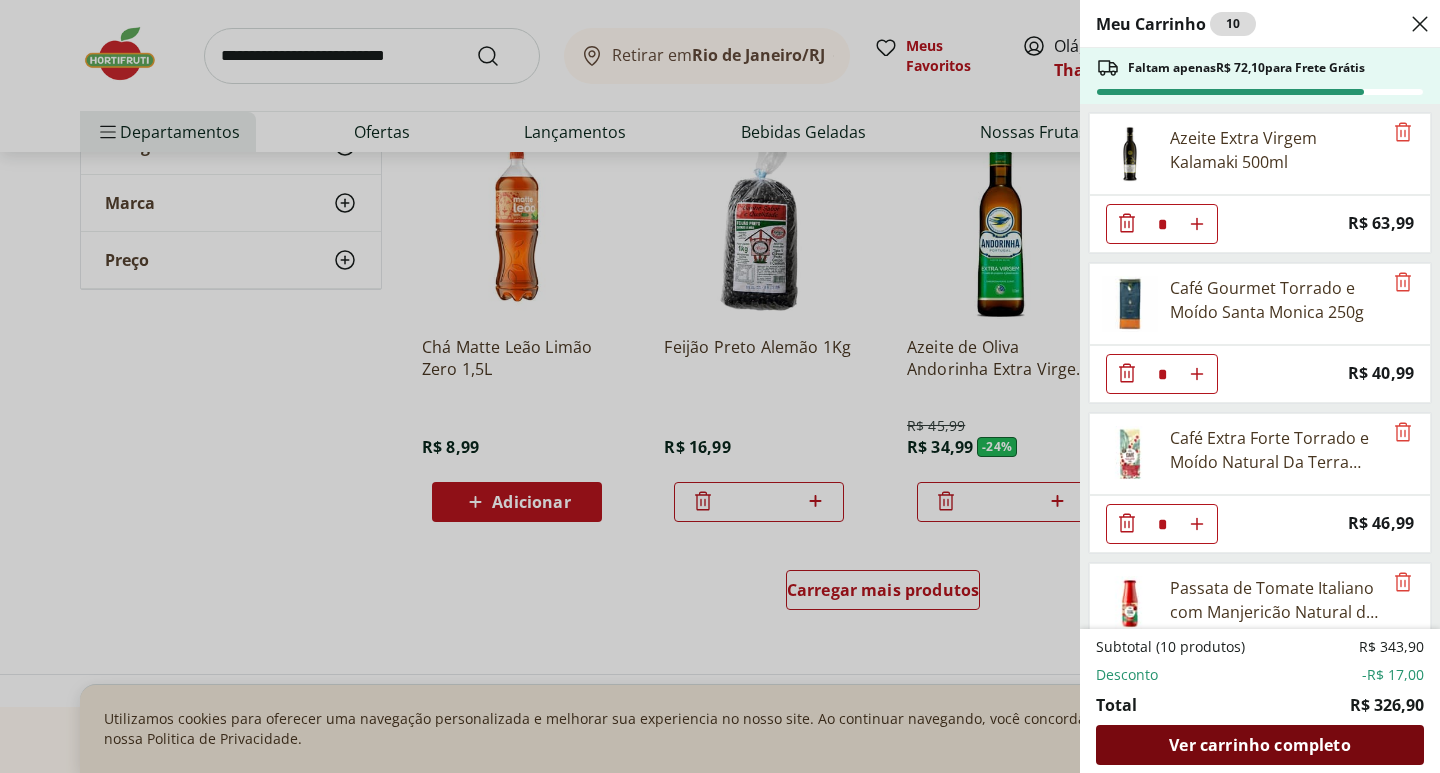 click on "Ver carrinho completo" at bounding box center [1259, 745] 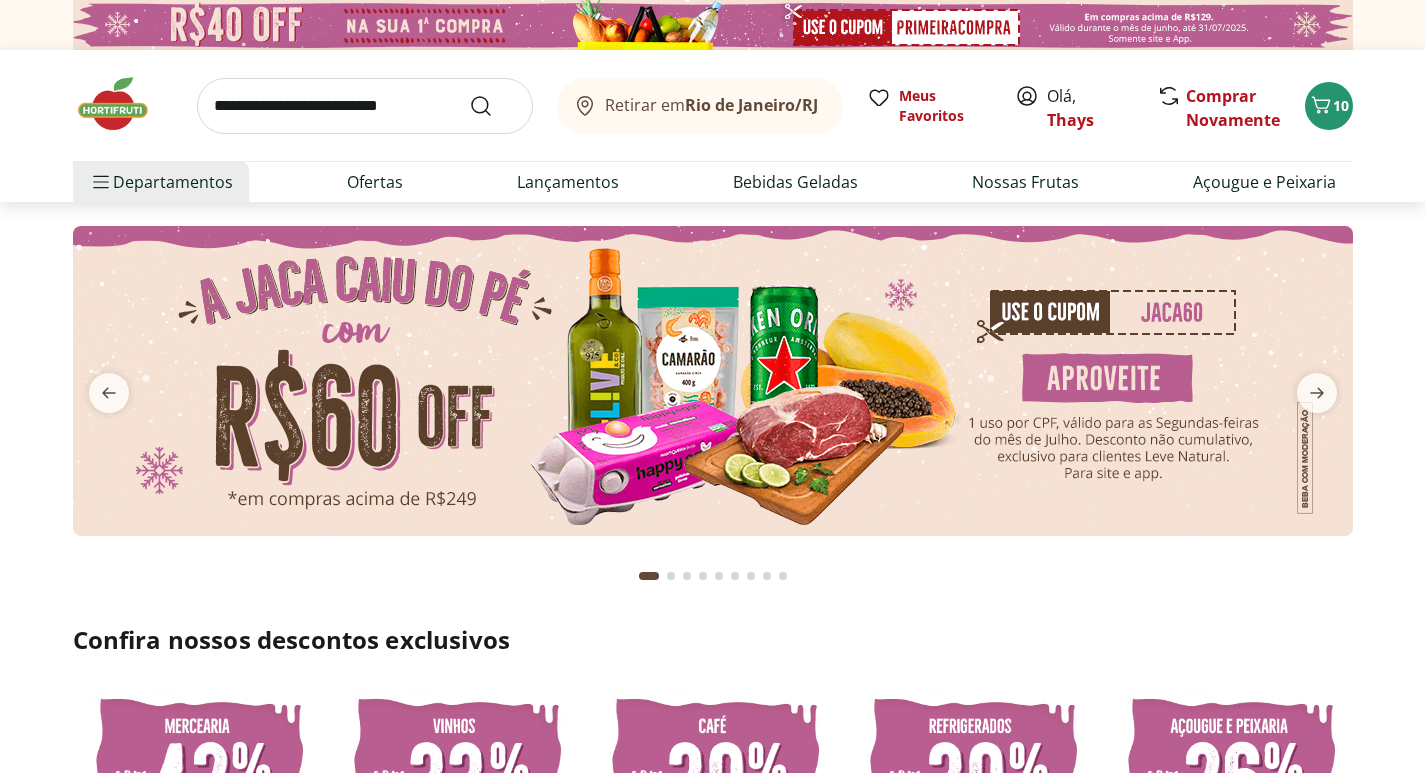 scroll, scrollTop: 0, scrollLeft: 0, axis: both 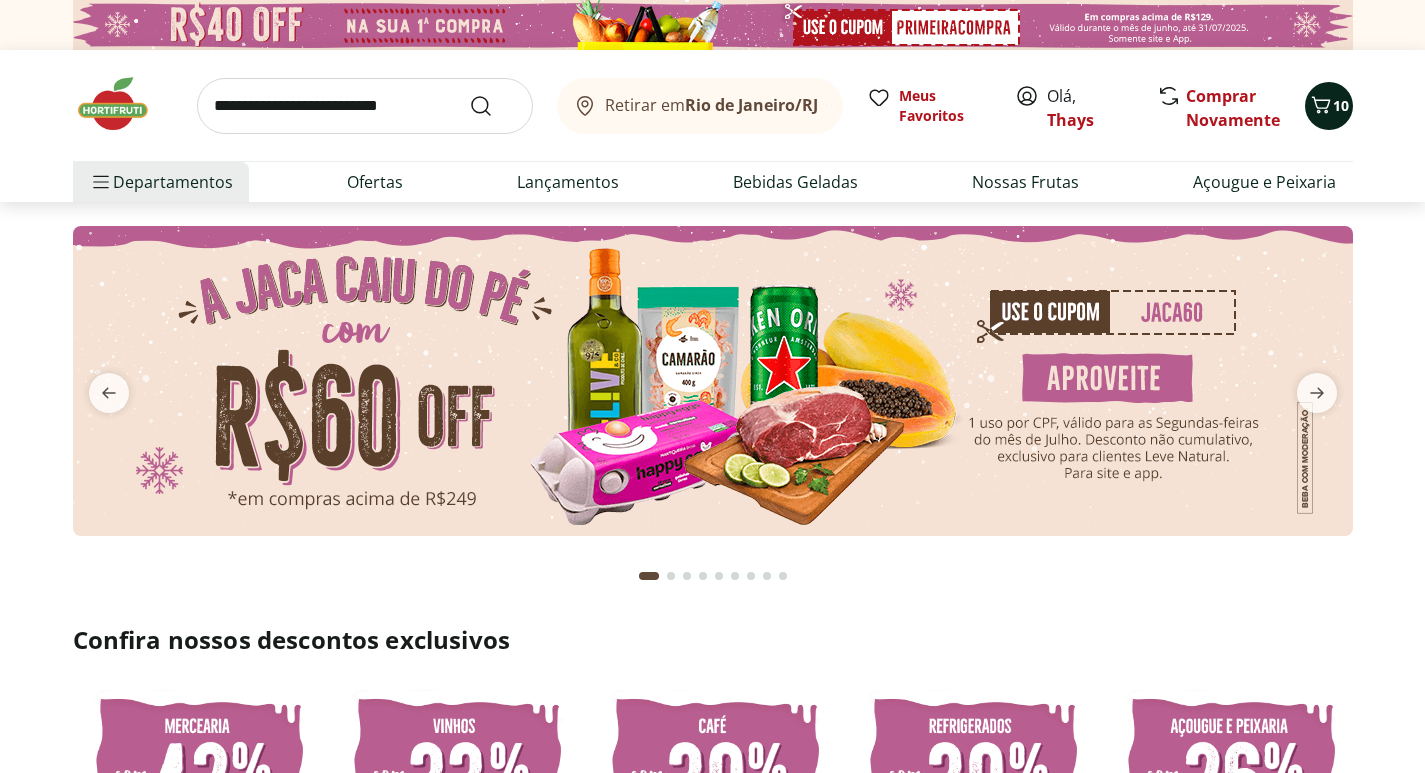 click on "10" at bounding box center [1341, 106] 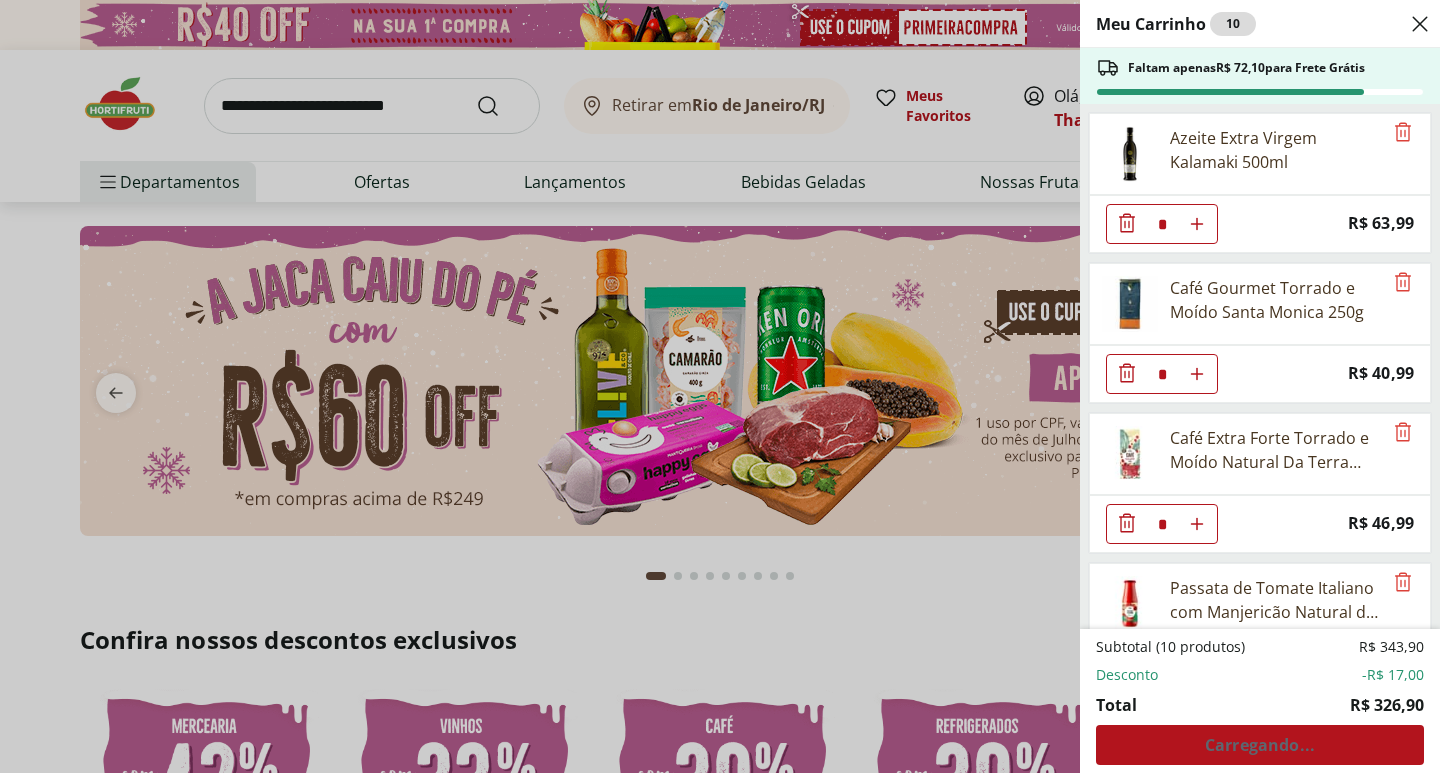 click at bounding box center [1197, 224] 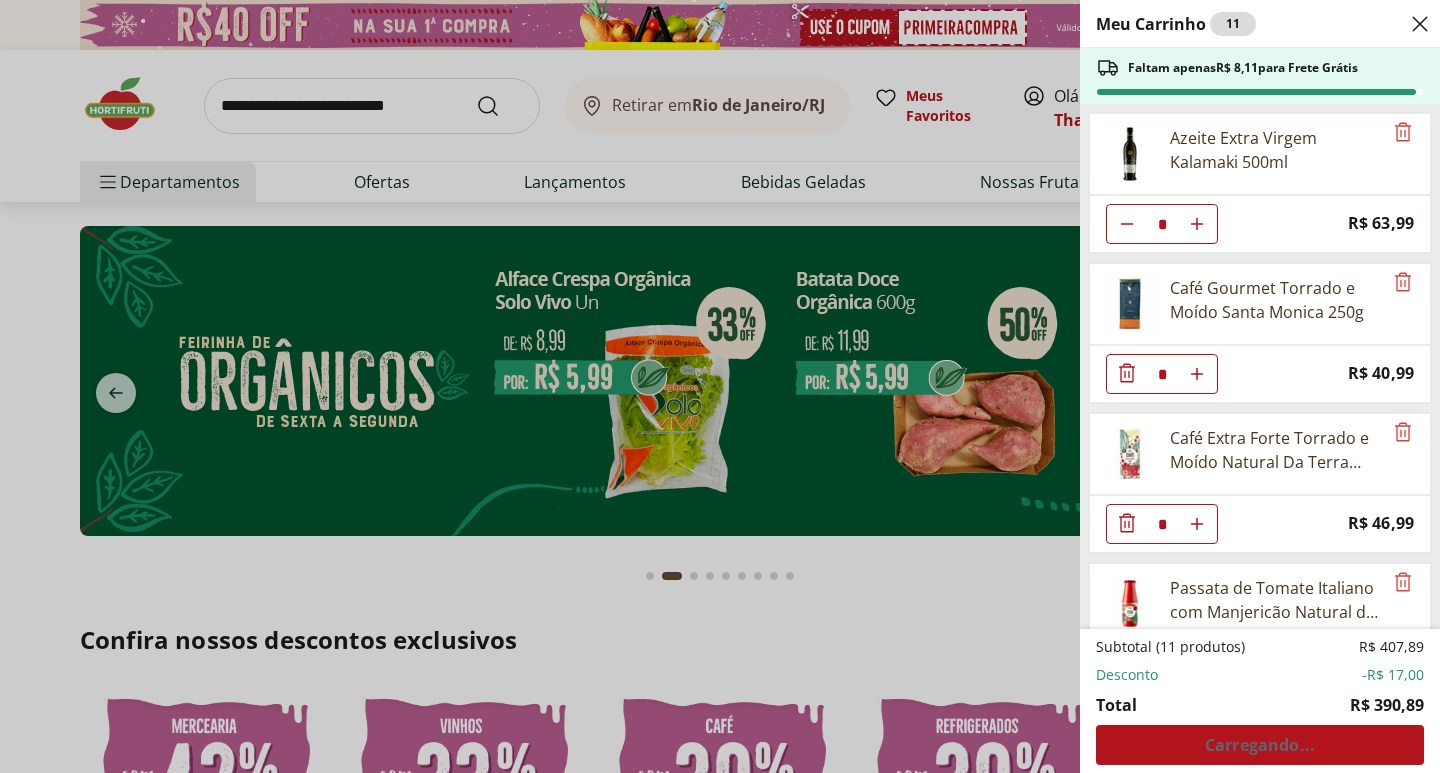click 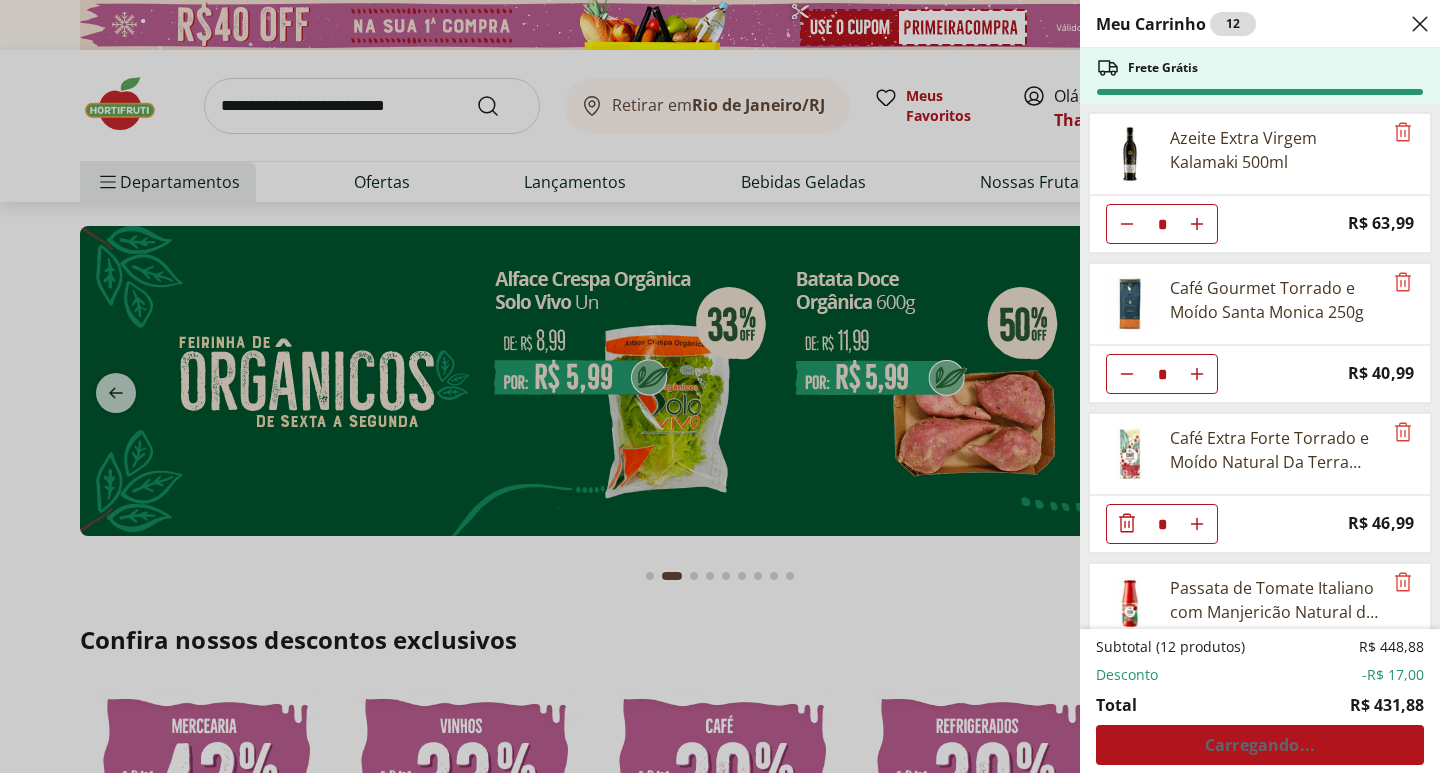 click 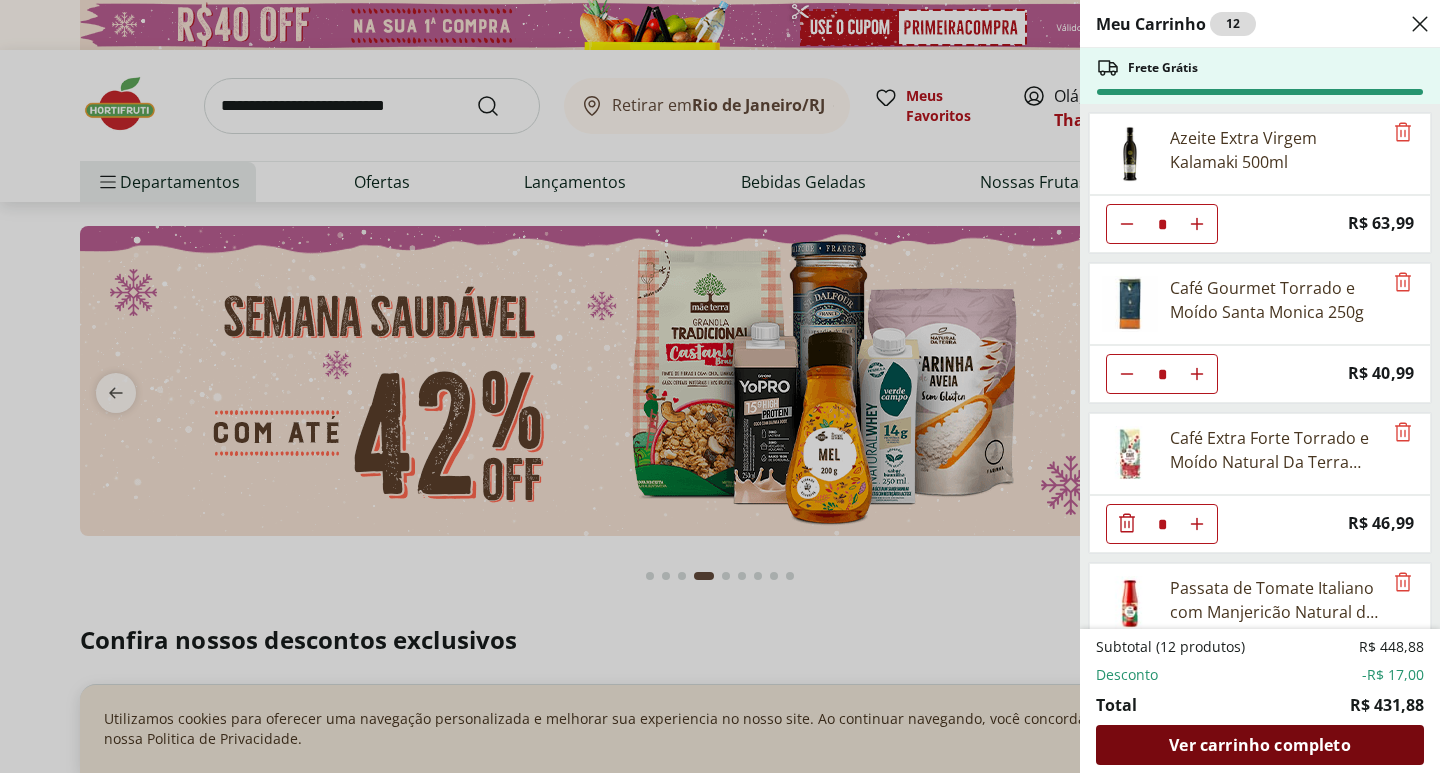 click on "Ver carrinho completo" at bounding box center [1259, 745] 